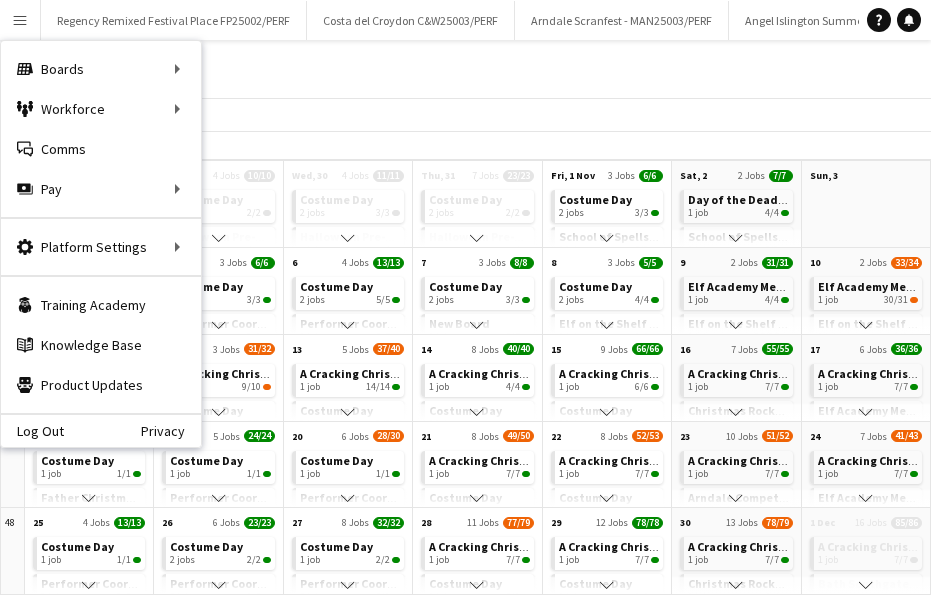 scroll, scrollTop: 0, scrollLeft: 0, axis: both 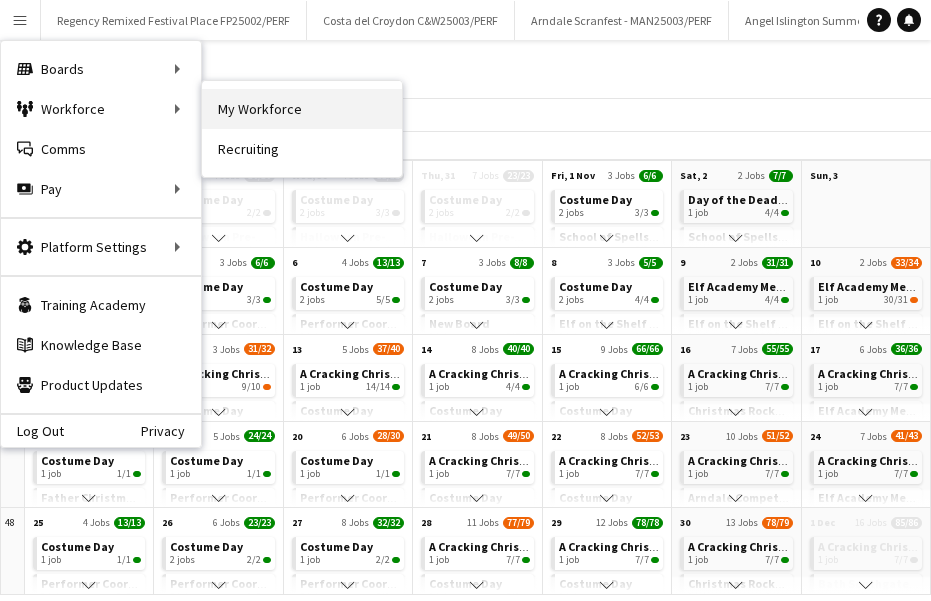 click on "My Workforce" at bounding box center [302, 109] 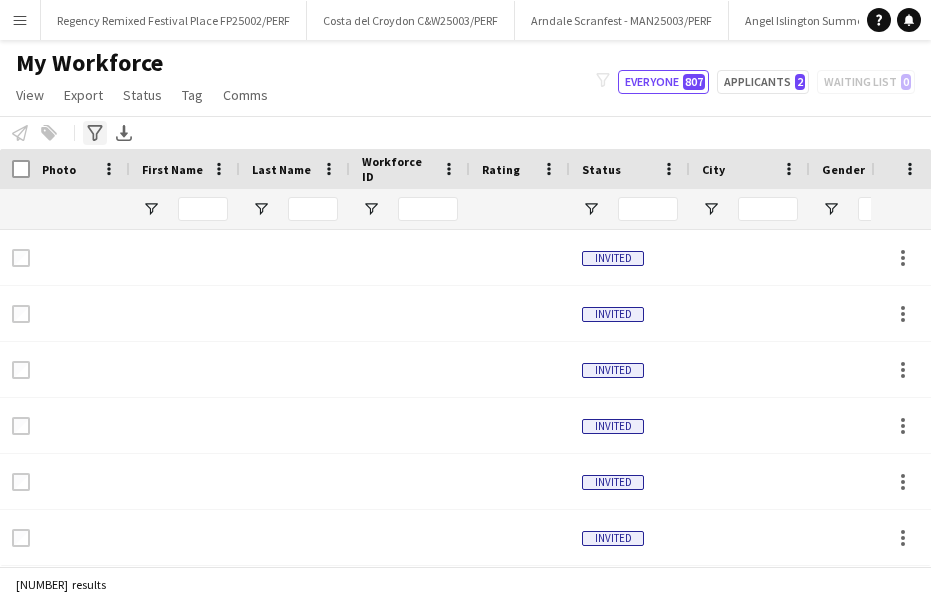 click 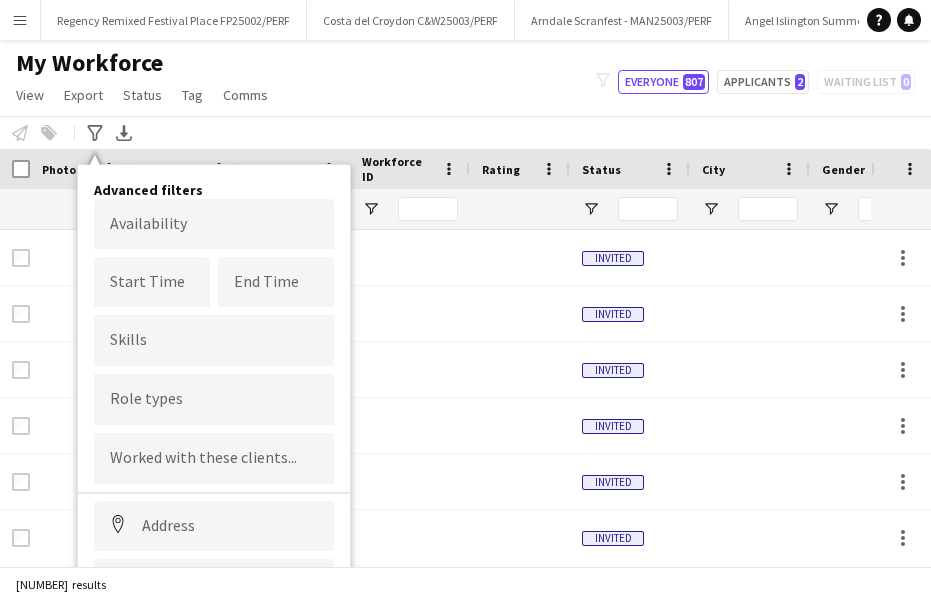 scroll, scrollTop: 98, scrollLeft: 0, axis: vertical 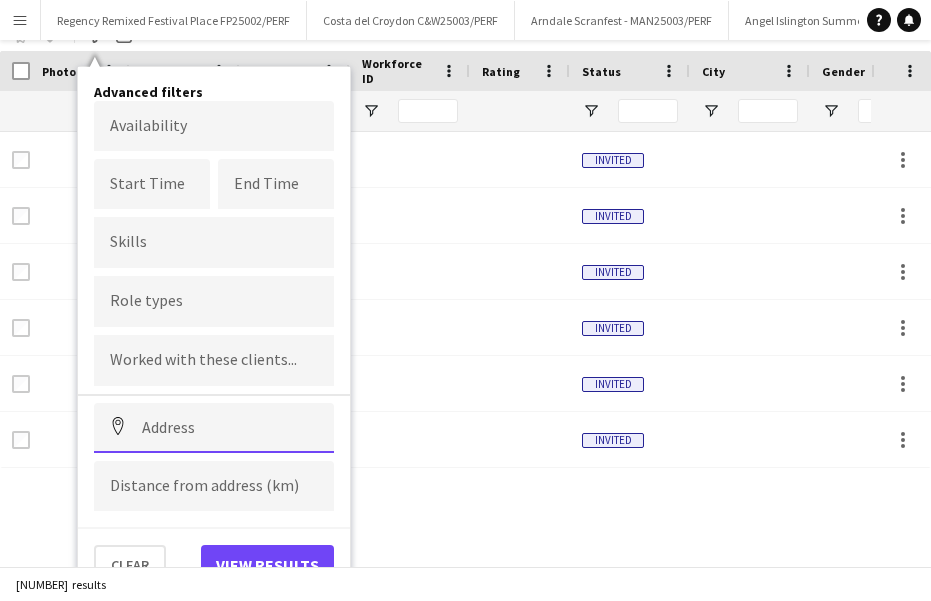 click at bounding box center (214, 428) 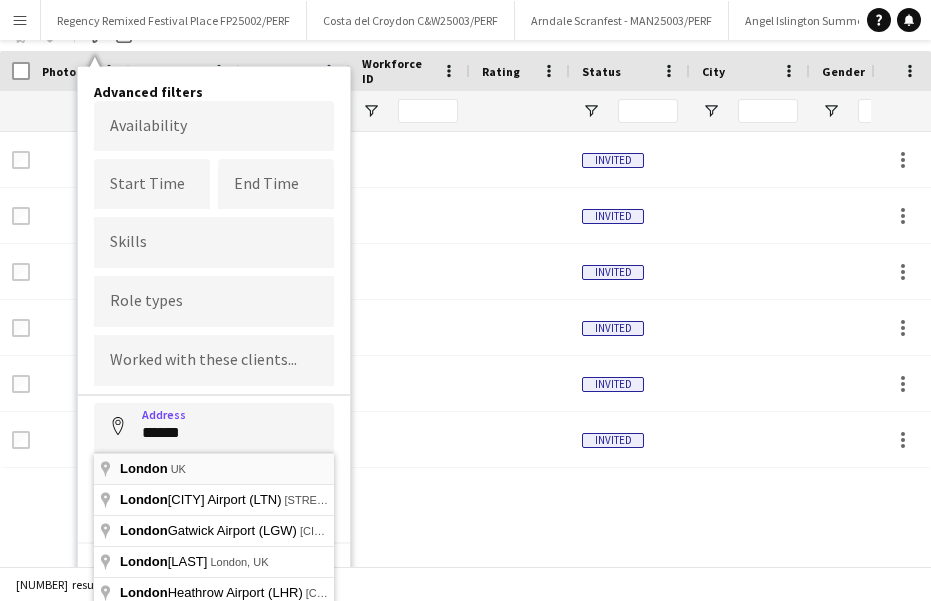 type on "**********" 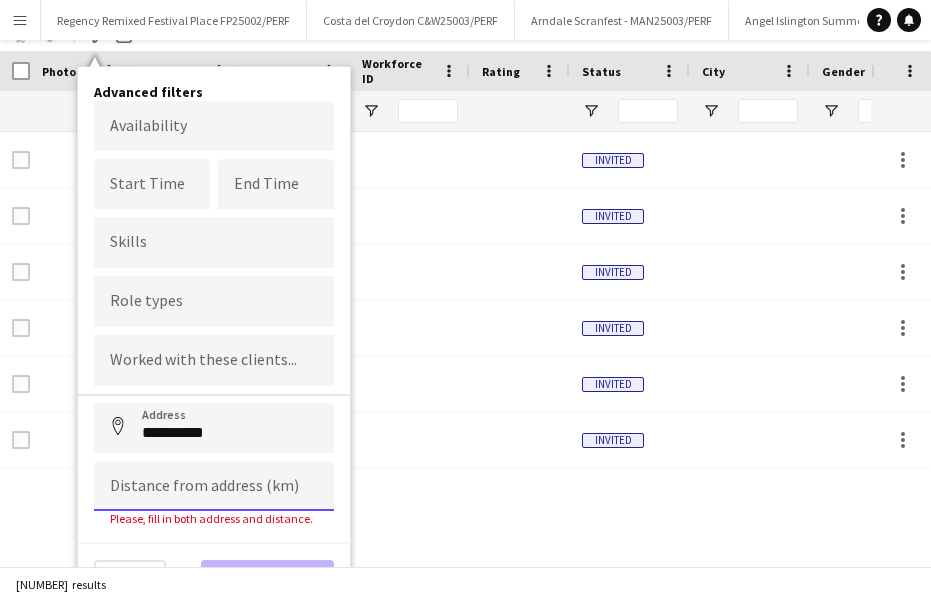 click at bounding box center [214, 486] 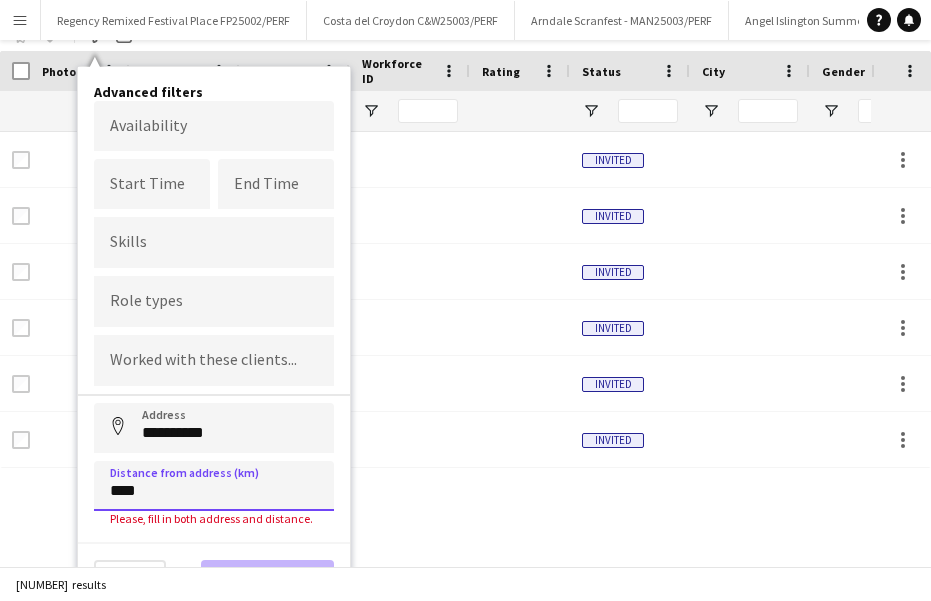 type on "*****" 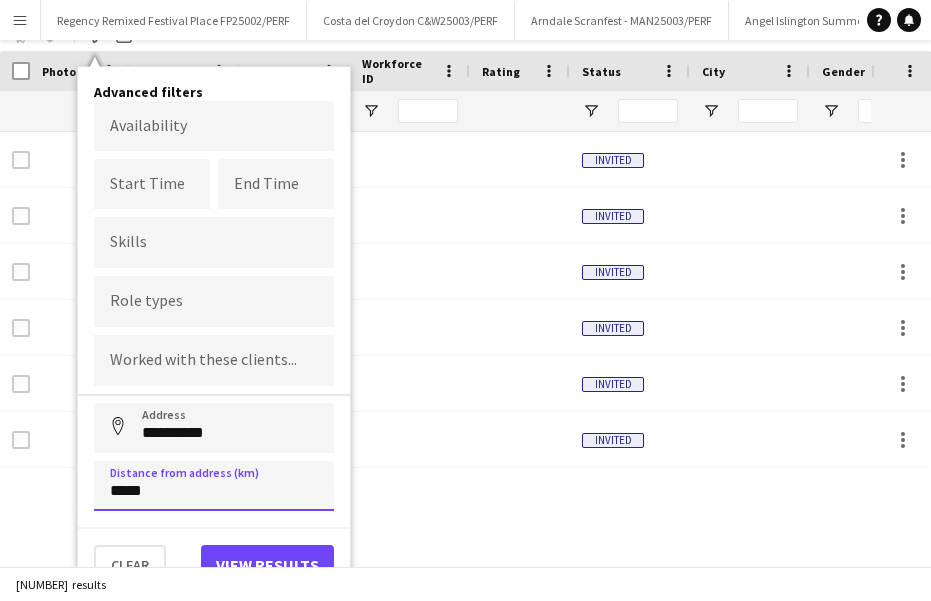 click on "Address" at bounding box center (118, 427) 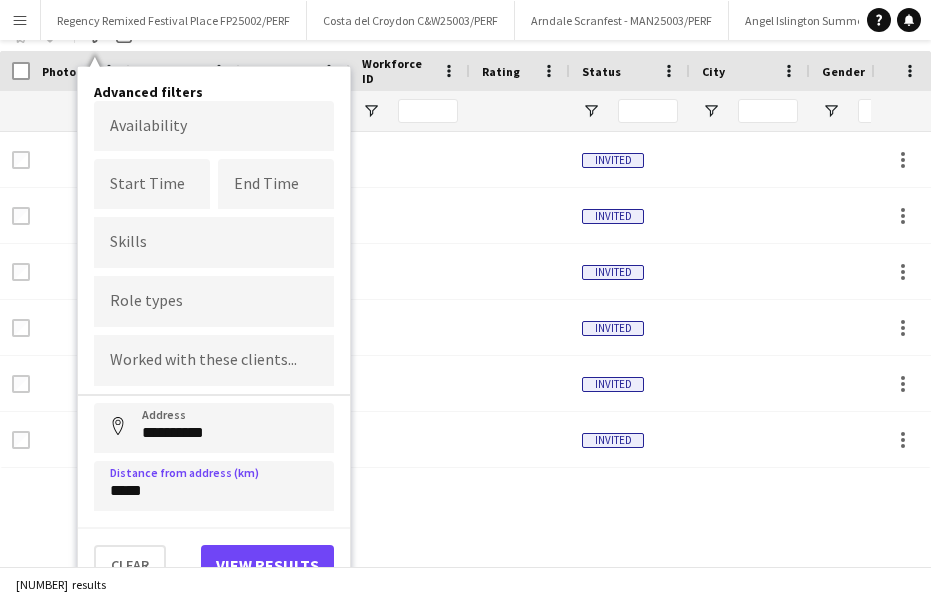 type on "**********" 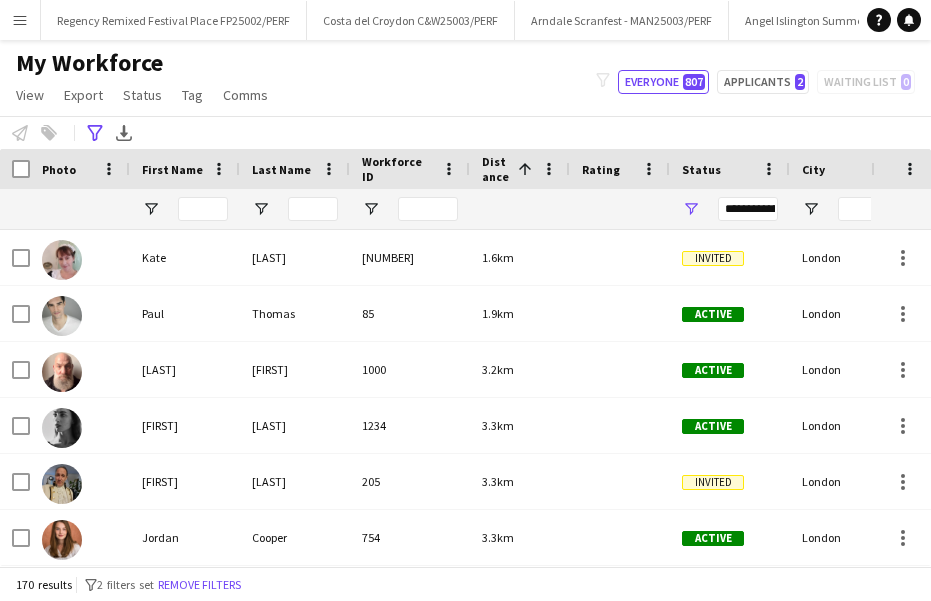 scroll, scrollTop: 0, scrollLeft: 0, axis: both 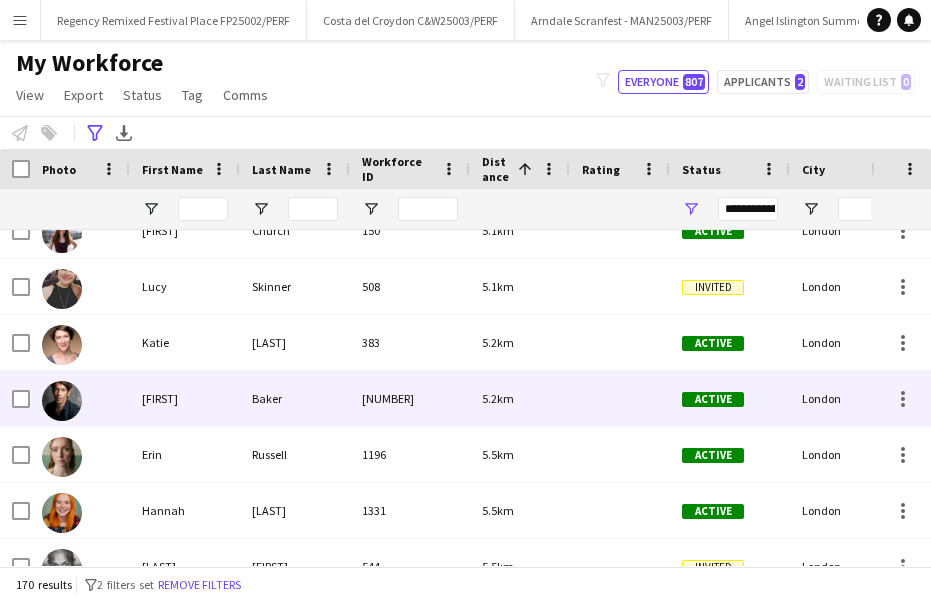 click on "Baker" at bounding box center [295, 398] 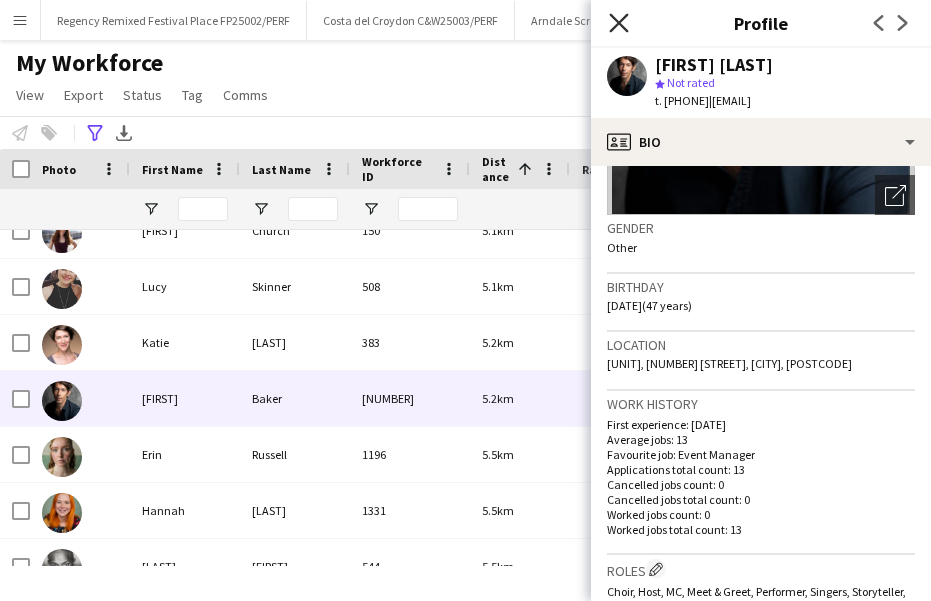 click on "Close pop-in" 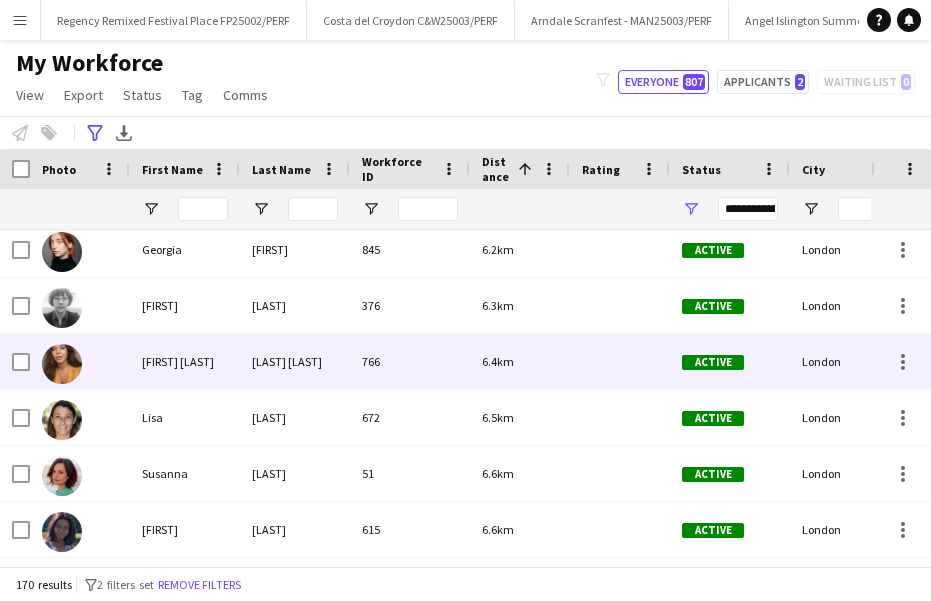 click on "[LAST] [LAST]" at bounding box center (295, 361) 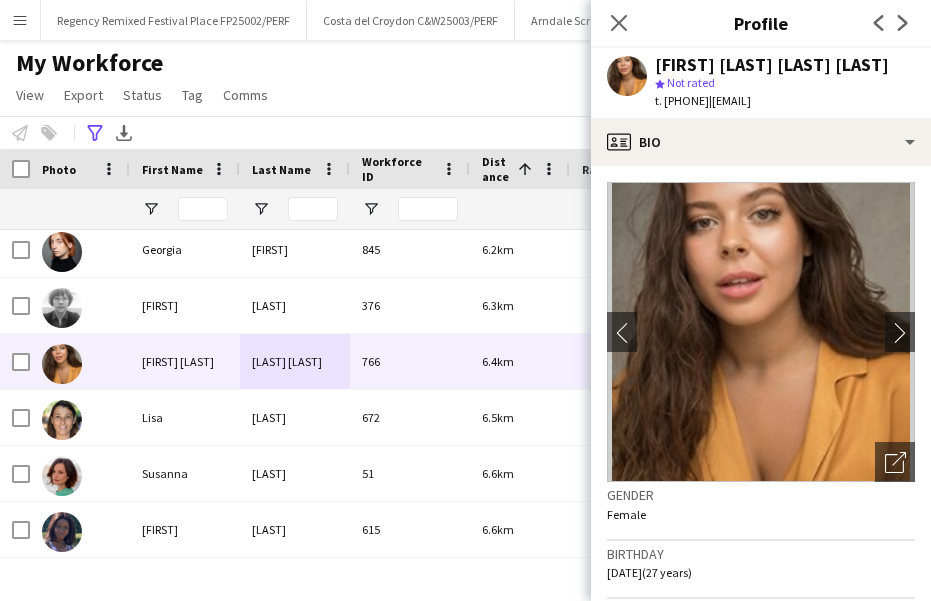 drag, startPoint x: 716, startPoint y: 84, endPoint x: 643, endPoint y: 69, distance: 74.52516 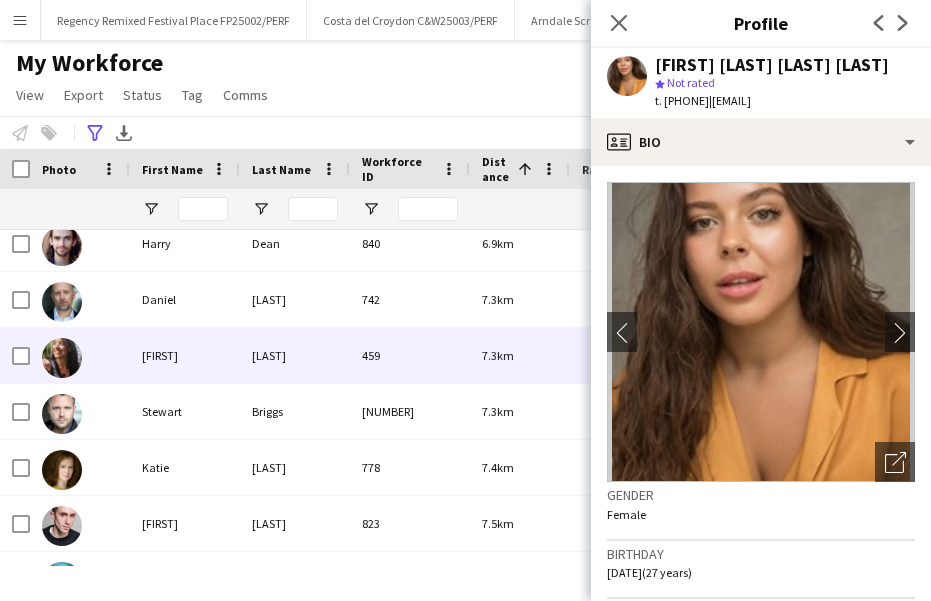 click on "[FIRST]" at bounding box center (185, 355) 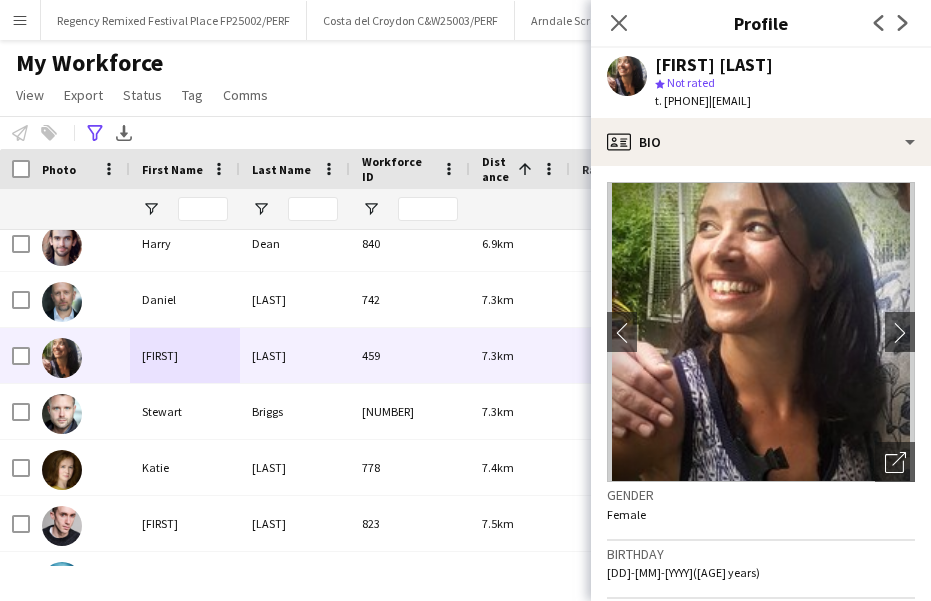 drag, startPoint x: 816, startPoint y: 66, endPoint x: 592, endPoint y: 66, distance: 224 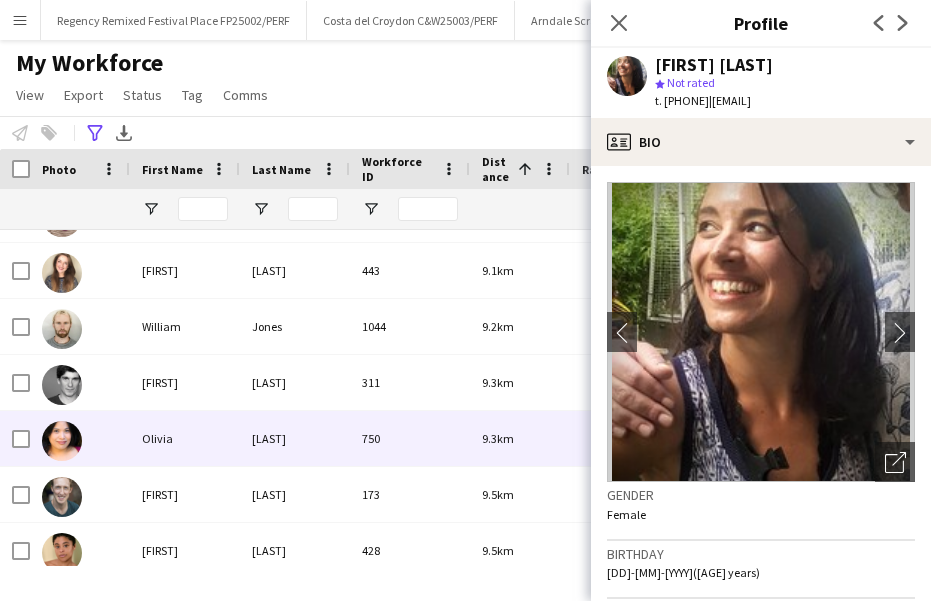 click on "[LAST]" at bounding box center [295, 438] 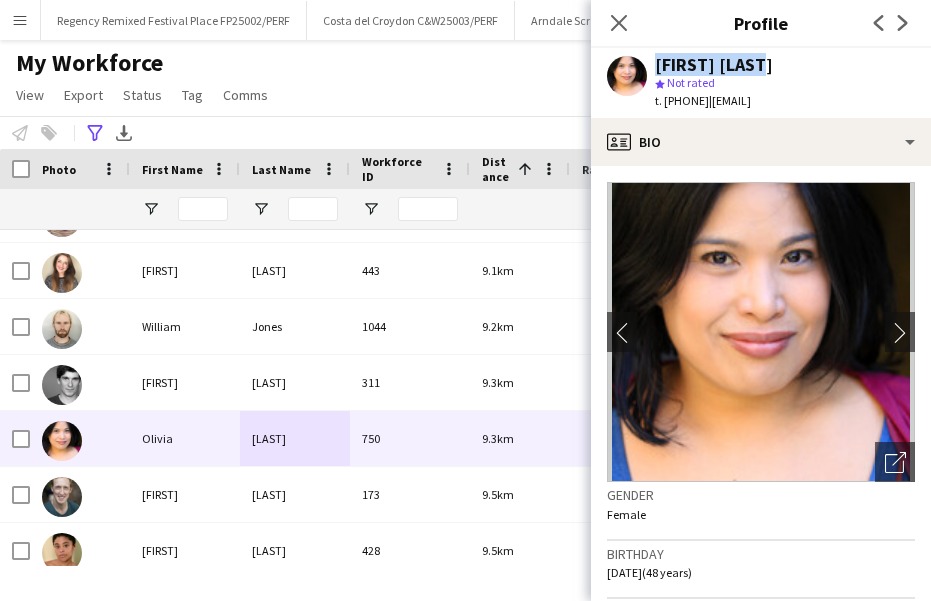 drag, startPoint x: 773, startPoint y: 68, endPoint x: 636, endPoint y: 68, distance: 137 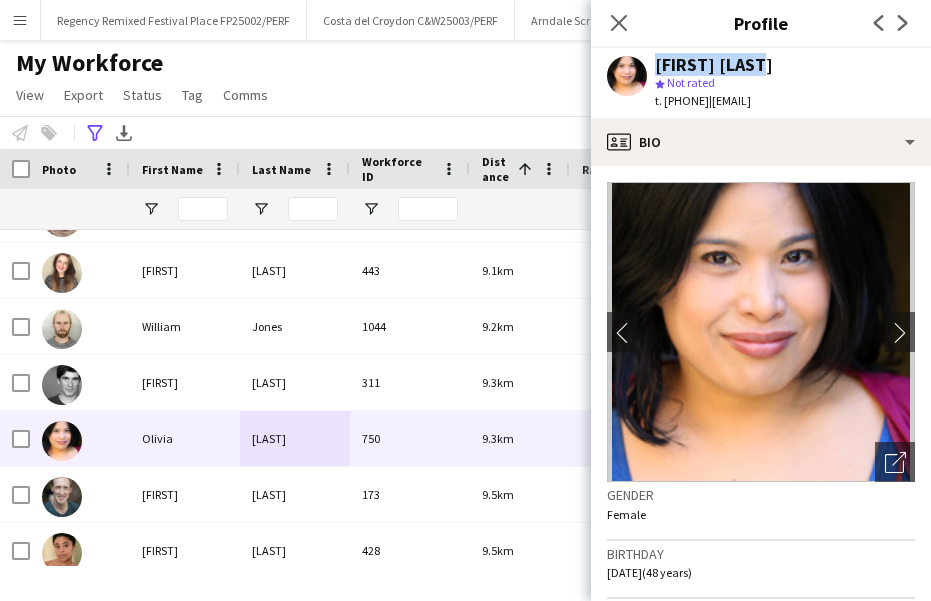 click on "[FIRST] [LAST]
star
Not rated   t. [PHONE]   |   [EMAIL]" 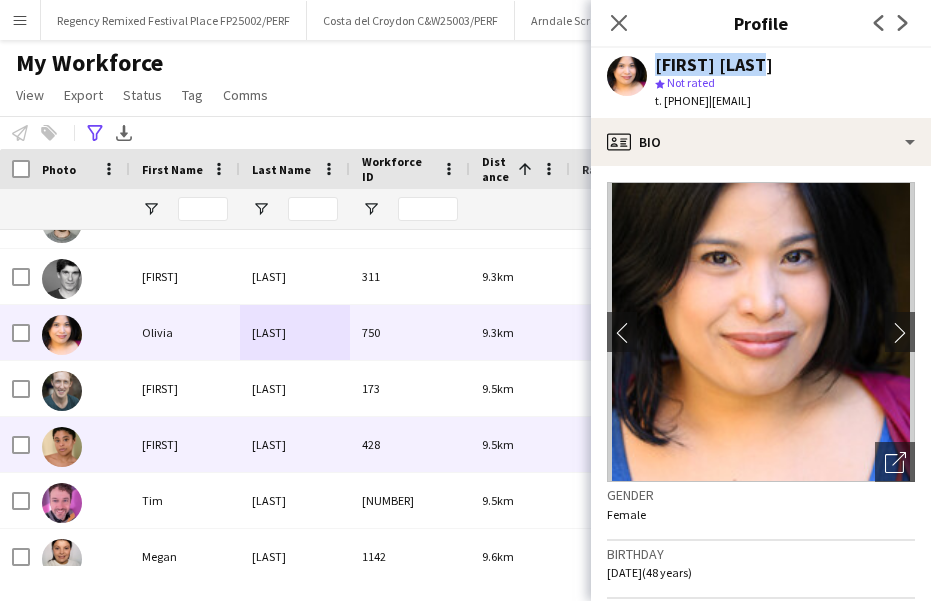 click on "[LAST]" at bounding box center [295, 444] 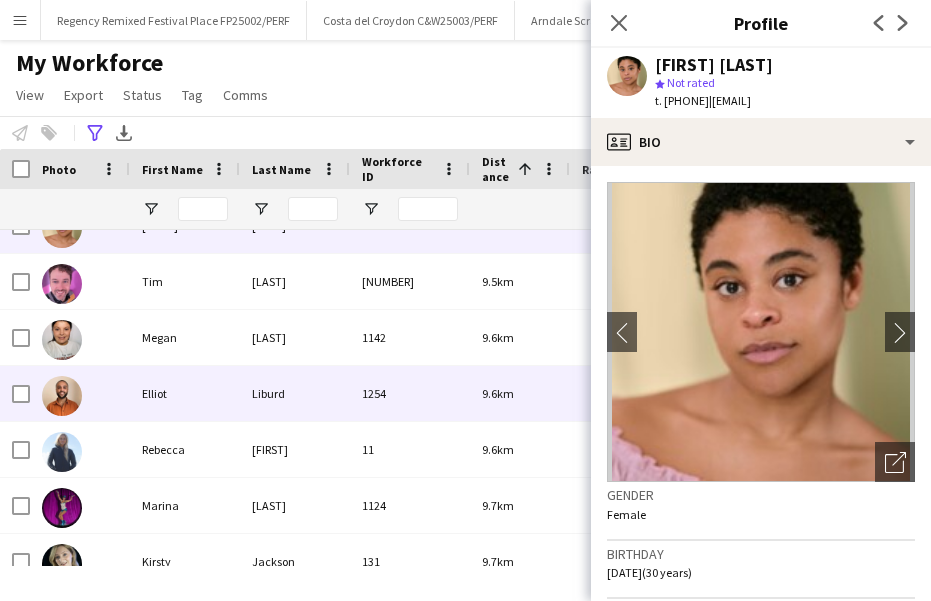 click on "Liburd" at bounding box center [295, 393] 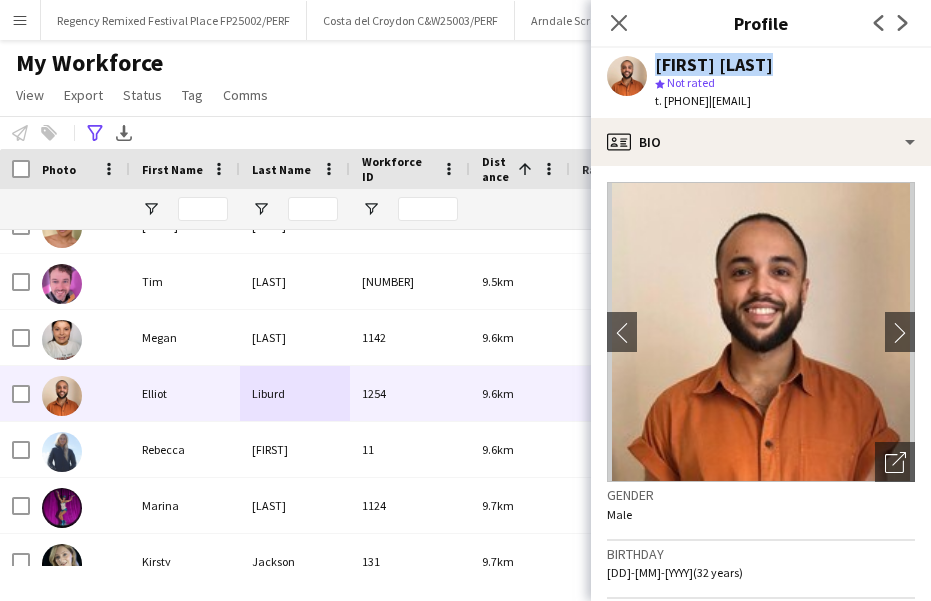 drag, startPoint x: 765, startPoint y: 66, endPoint x: 597, endPoint y: 66, distance: 168 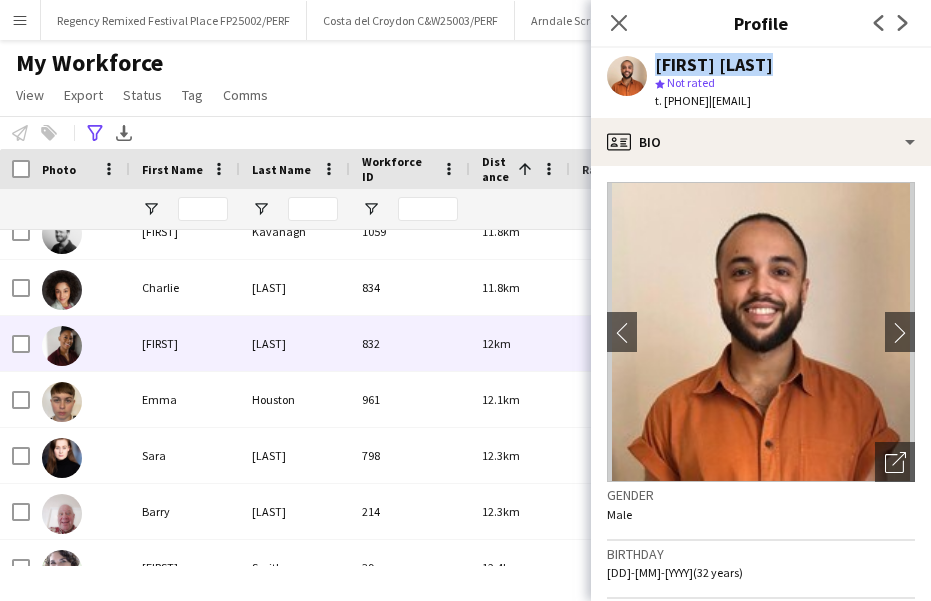 click on "[FIRST]" at bounding box center (185, 343) 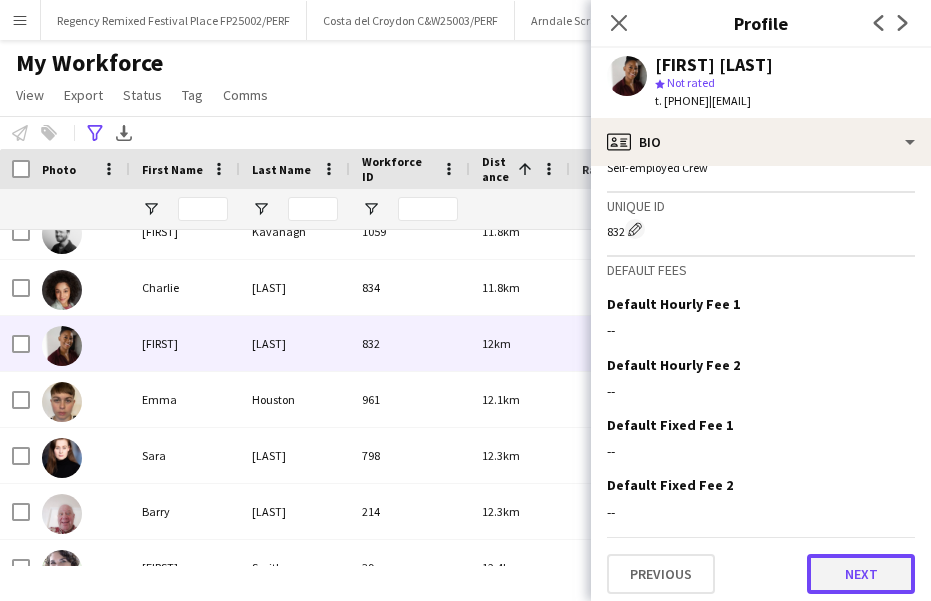 click on "Next" 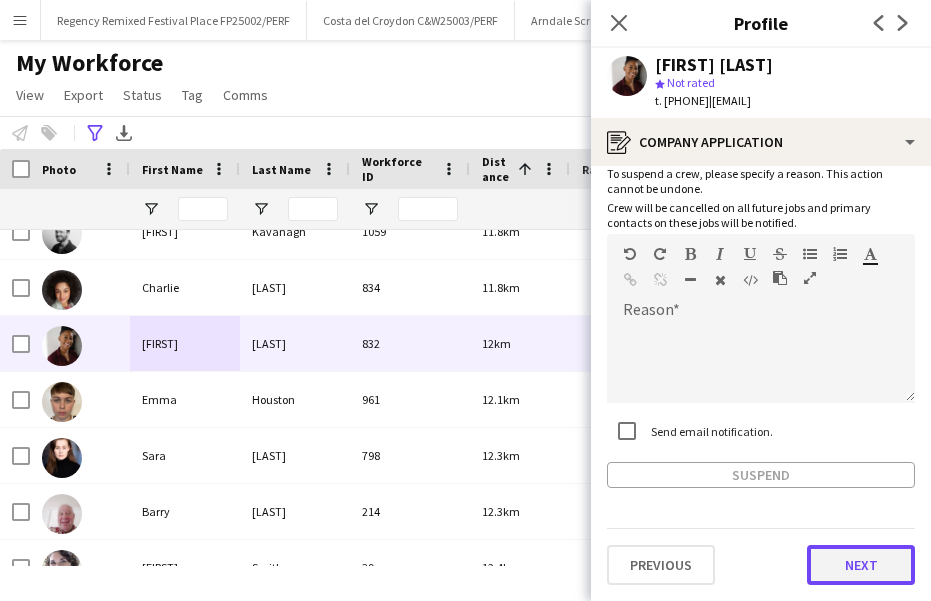 click on "Next" 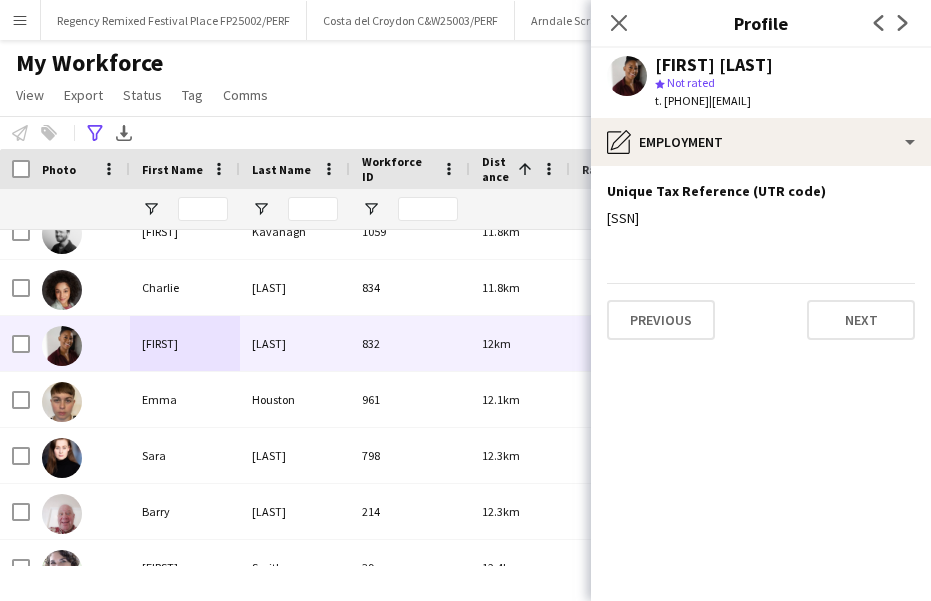 click on "Previous   Next" 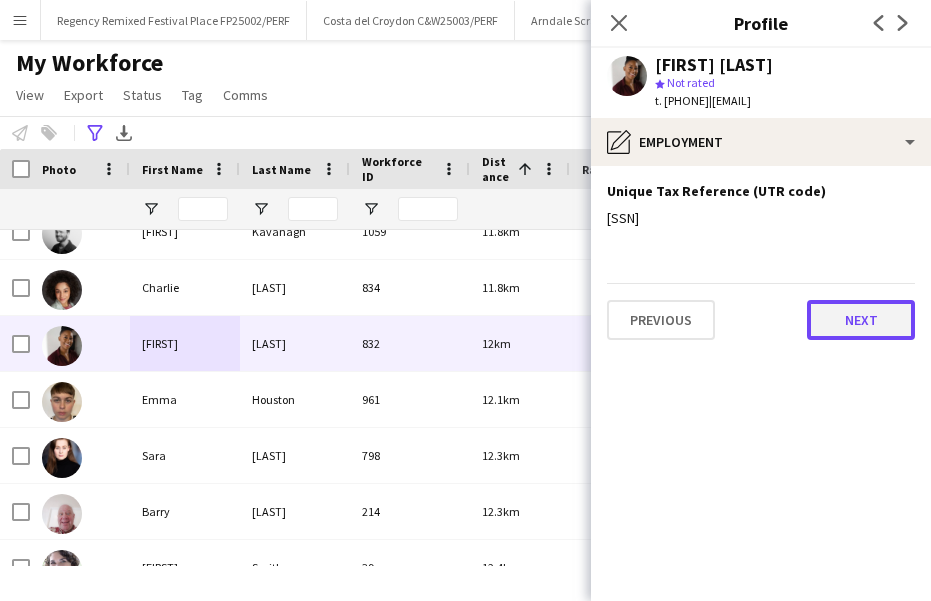 click on "Next" 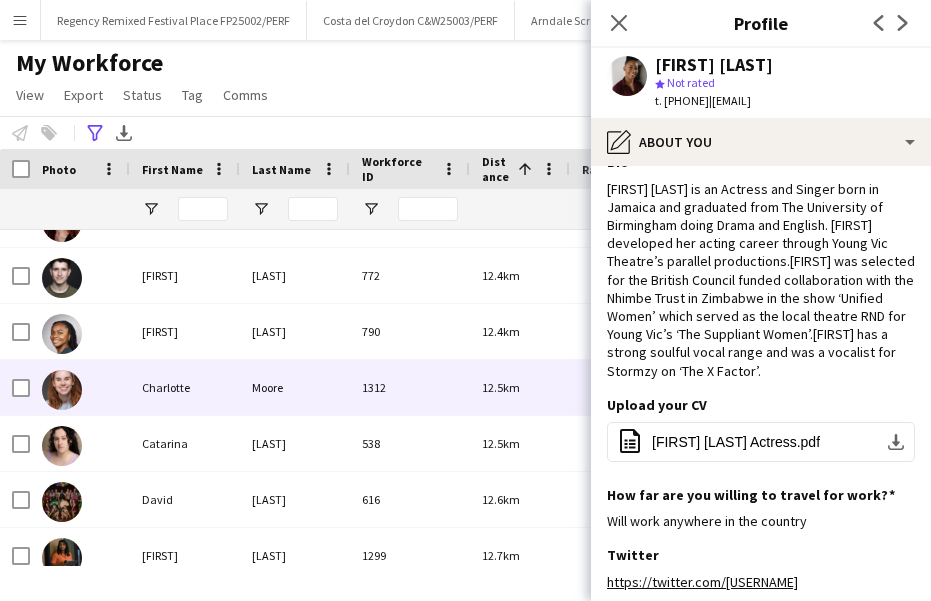 click on "Charlotte" at bounding box center (185, 387) 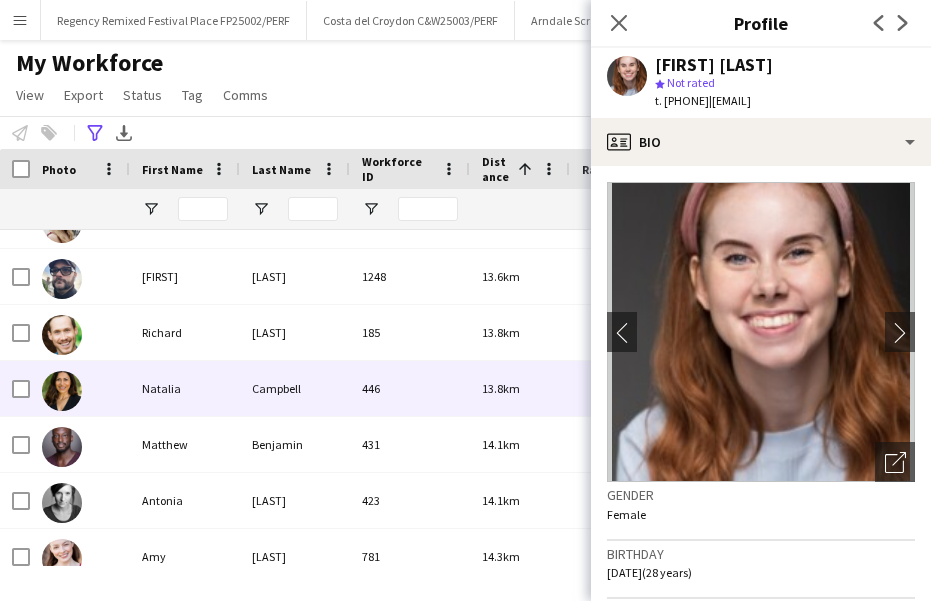 click on "Natalia" at bounding box center [185, 388] 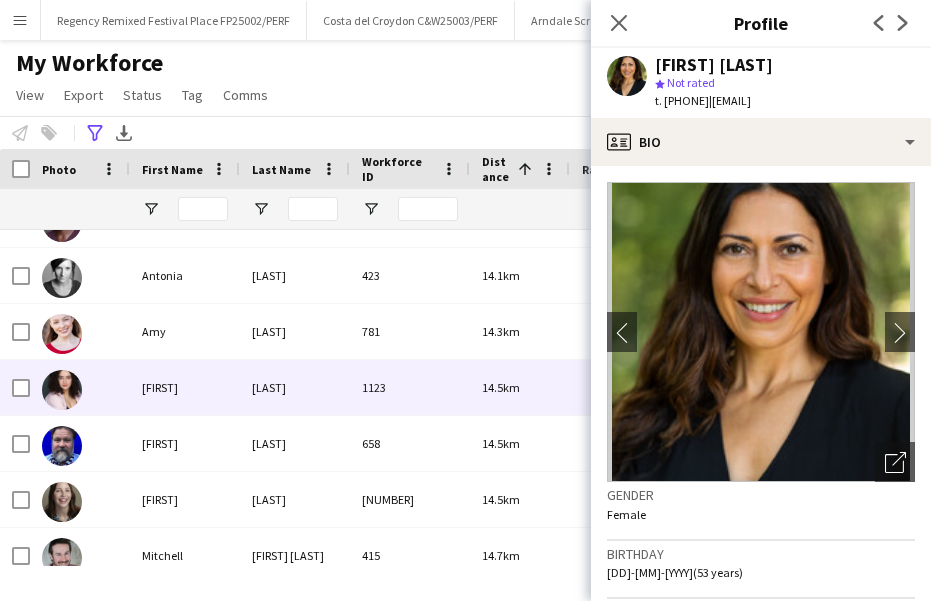 click on "[FIRST]" at bounding box center [185, 387] 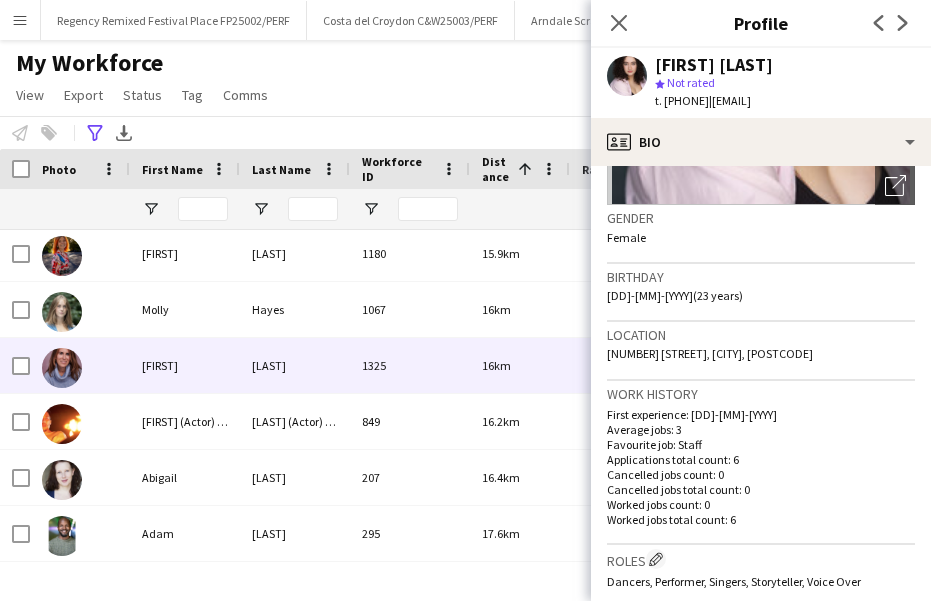 click on "[FIRST]" at bounding box center [185, 365] 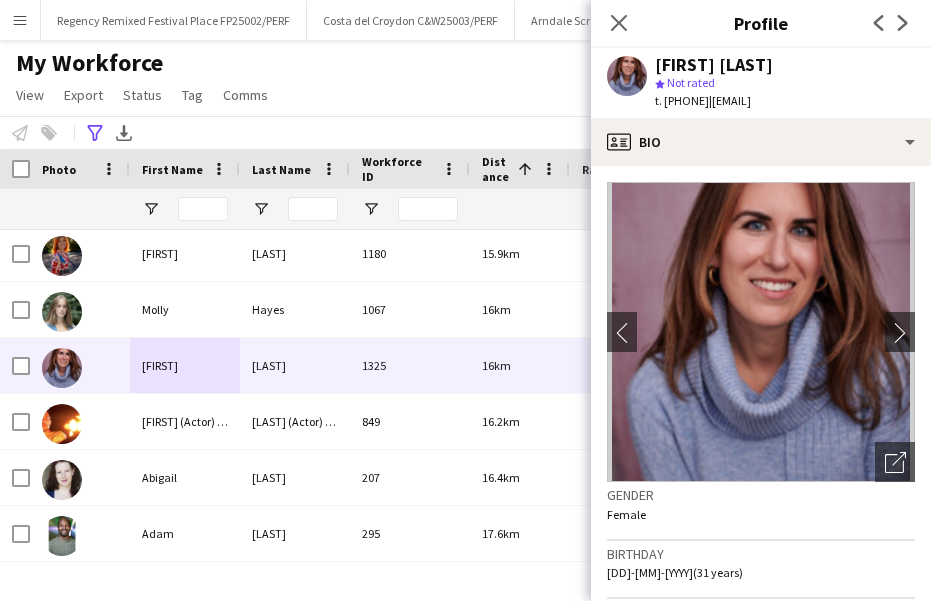 drag, startPoint x: 855, startPoint y: 57, endPoint x: 647, endPoint y: 65, distance: 208.1538 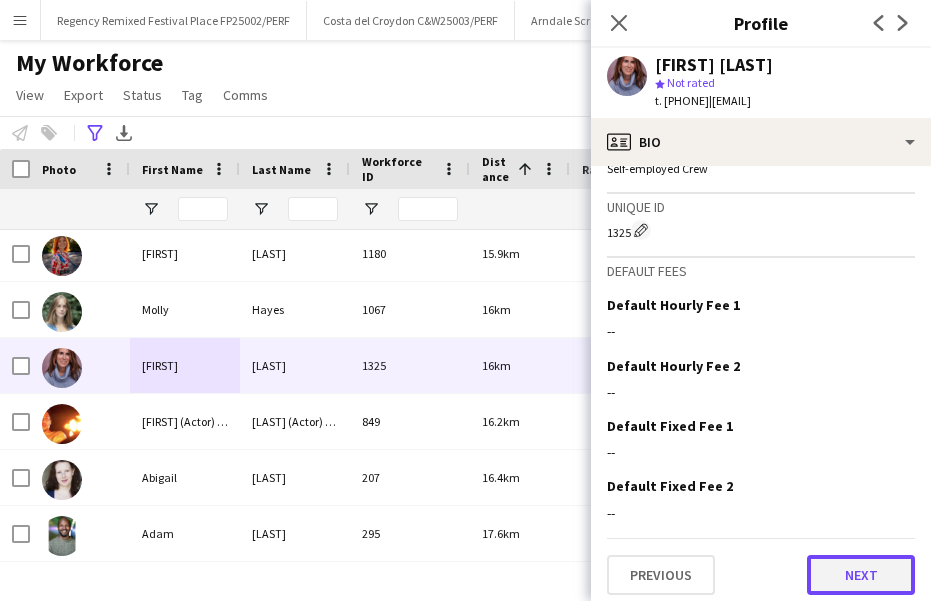 click on "Next" 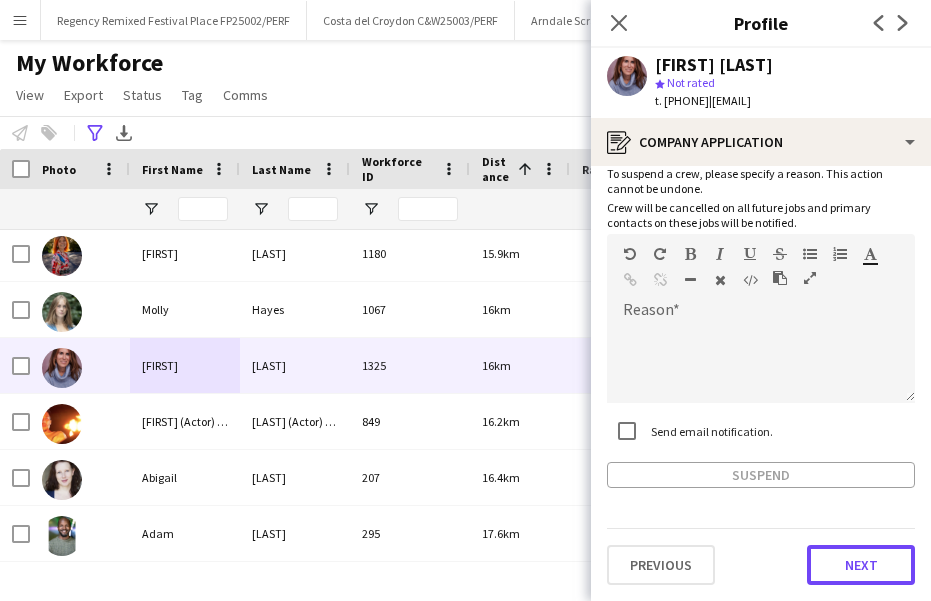 click on "Next" 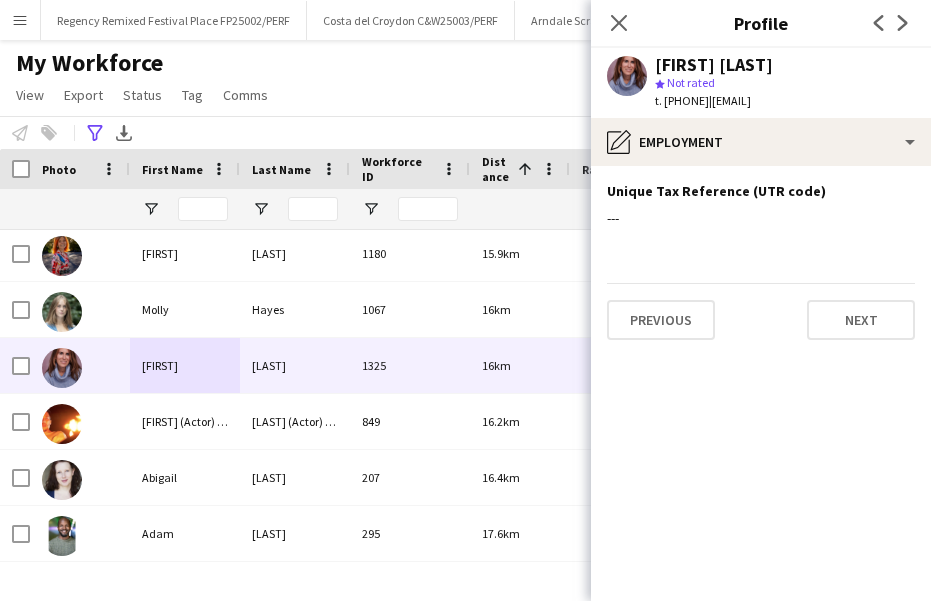 click on "Previous   Next" 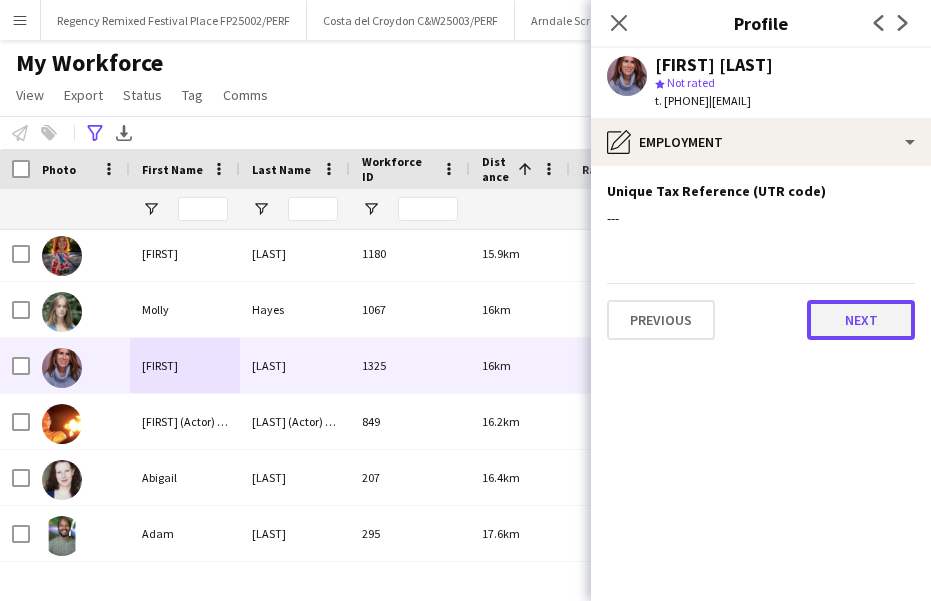 click on "Next" 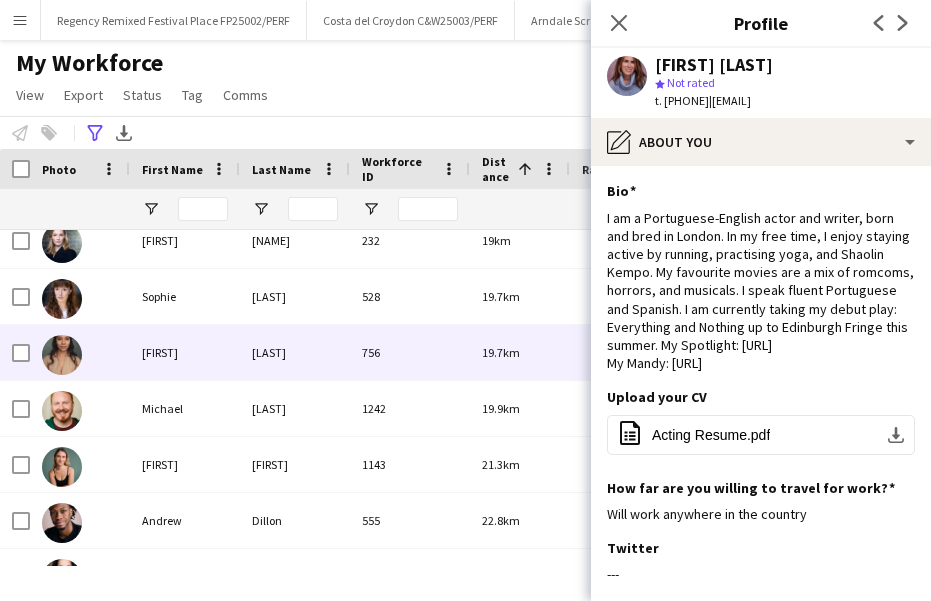 click on "[FIRST]" at bounding box center [185, 352] 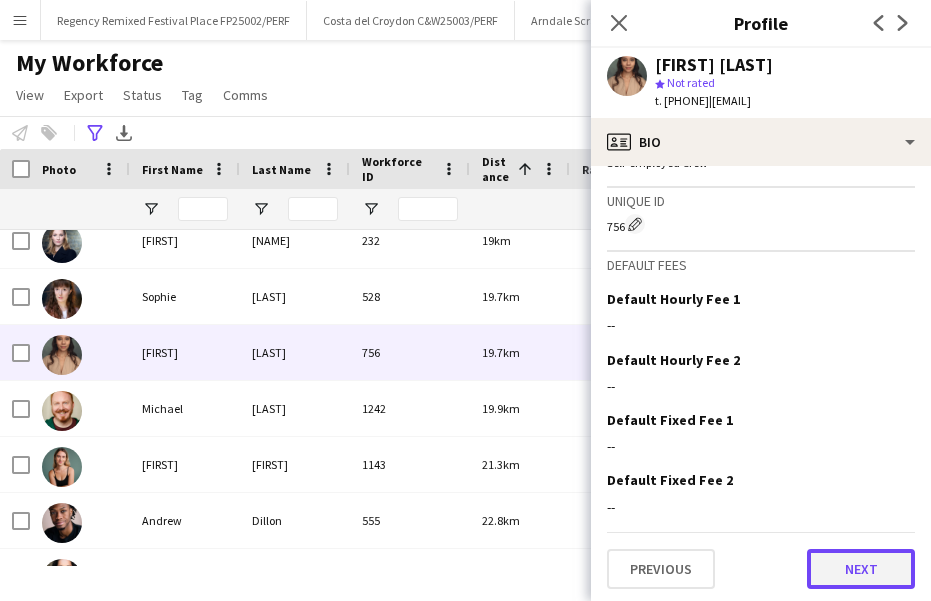 click on "Next" 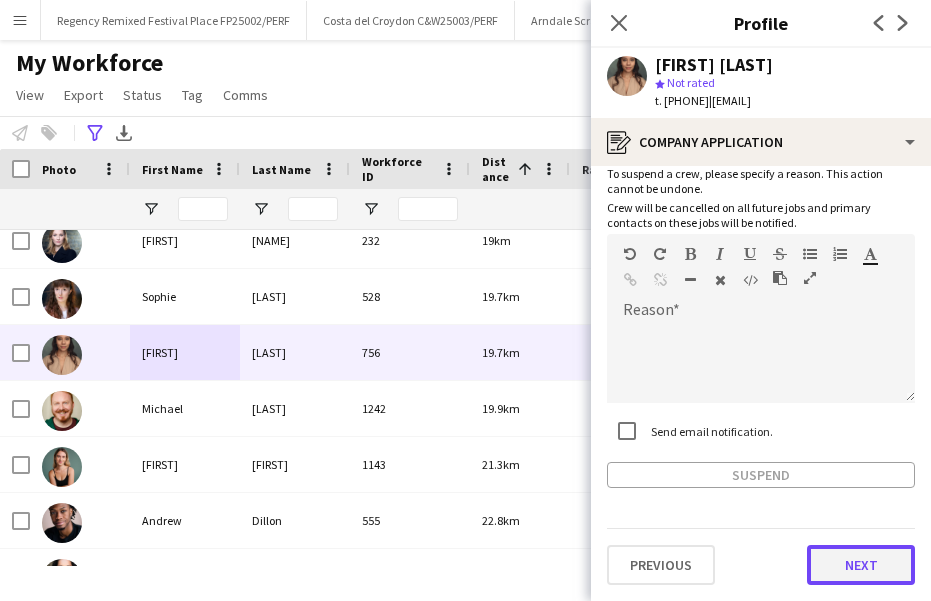 click on "Next" 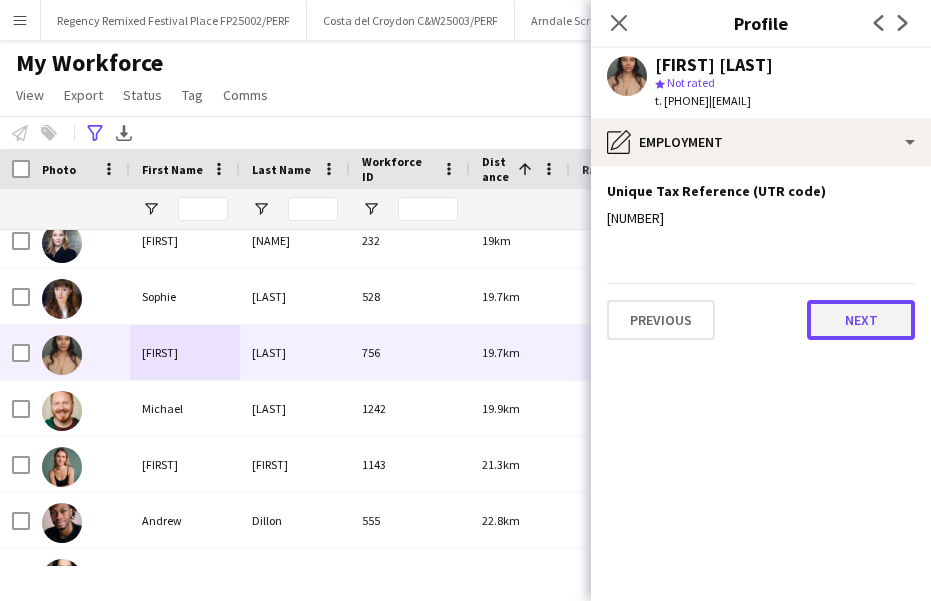 click on "Next" 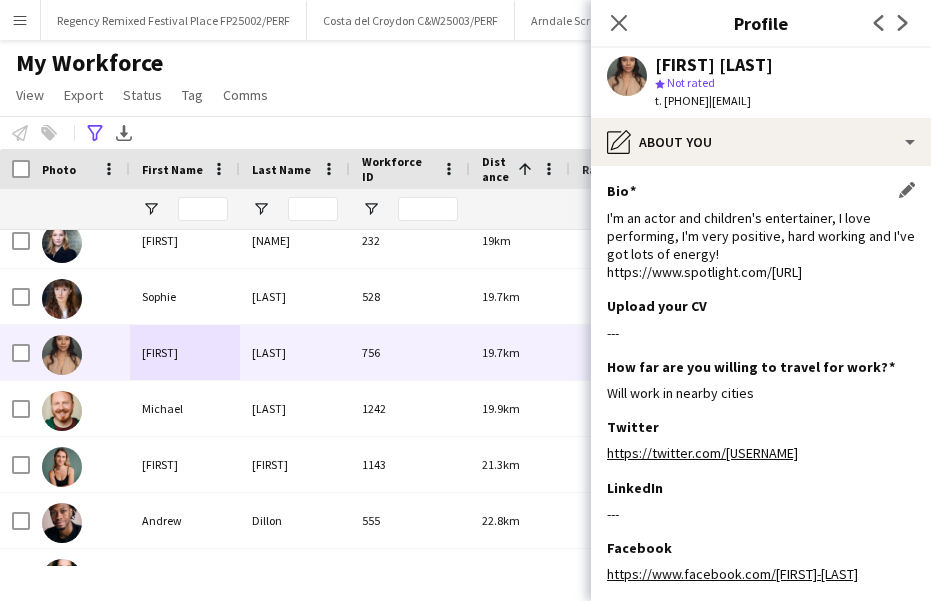 drag, startPoint x: 882, startPoint y: 268, endPoint x: 607, endPoint y: 274, distance: 275.06546 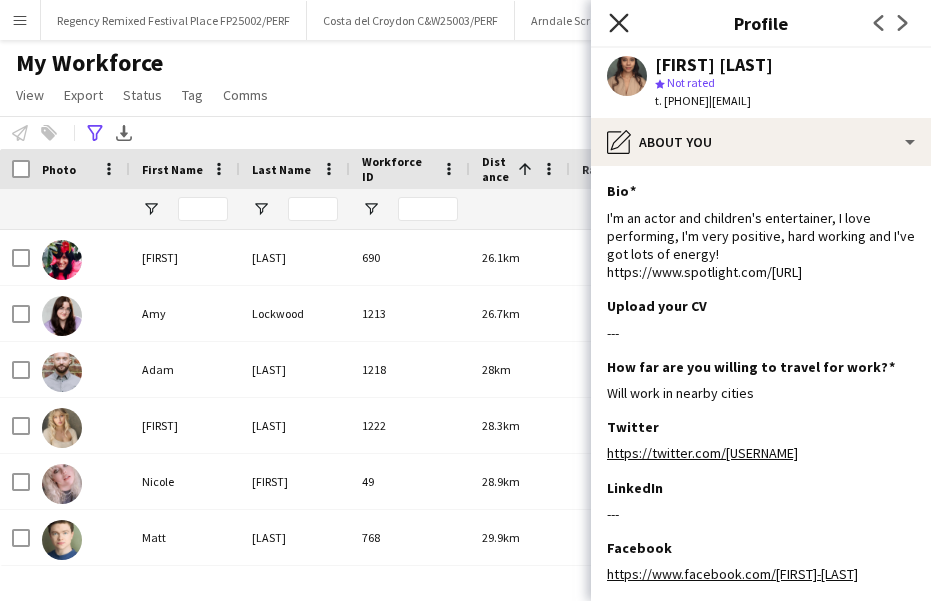 click on "Close pop-in" 